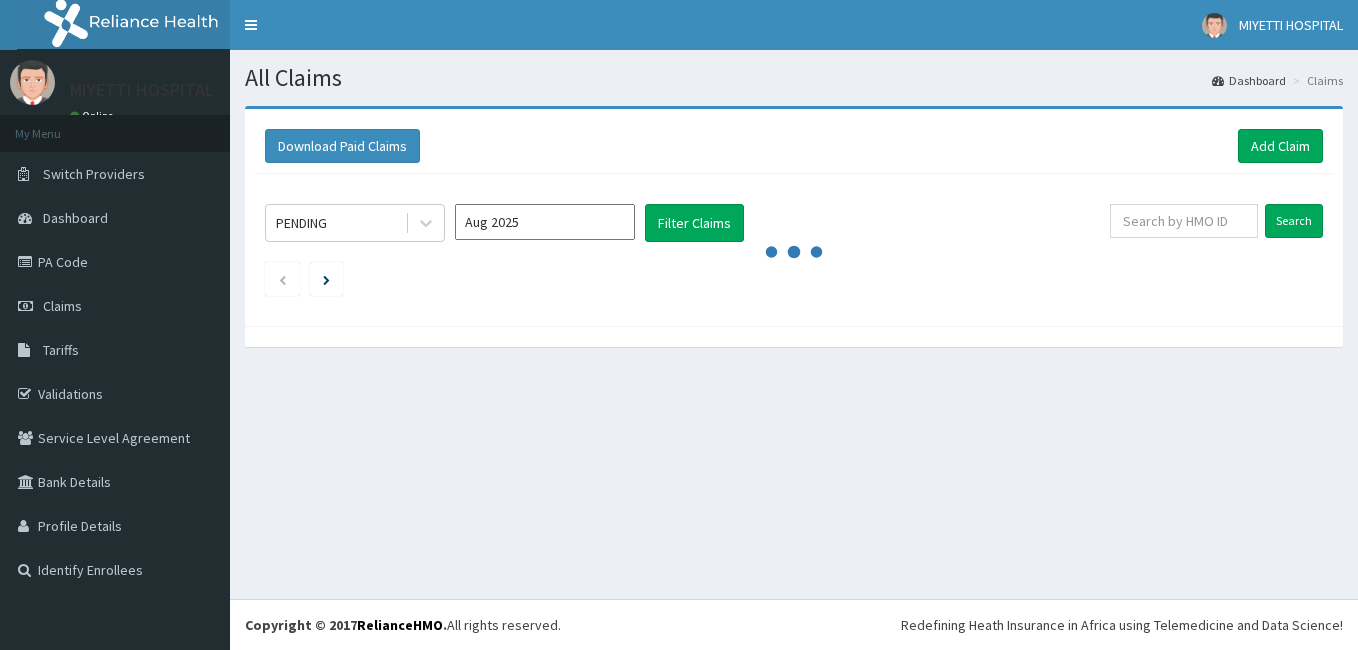 scroll, scrollTop: 0, scrollLeft: 0, axis: both 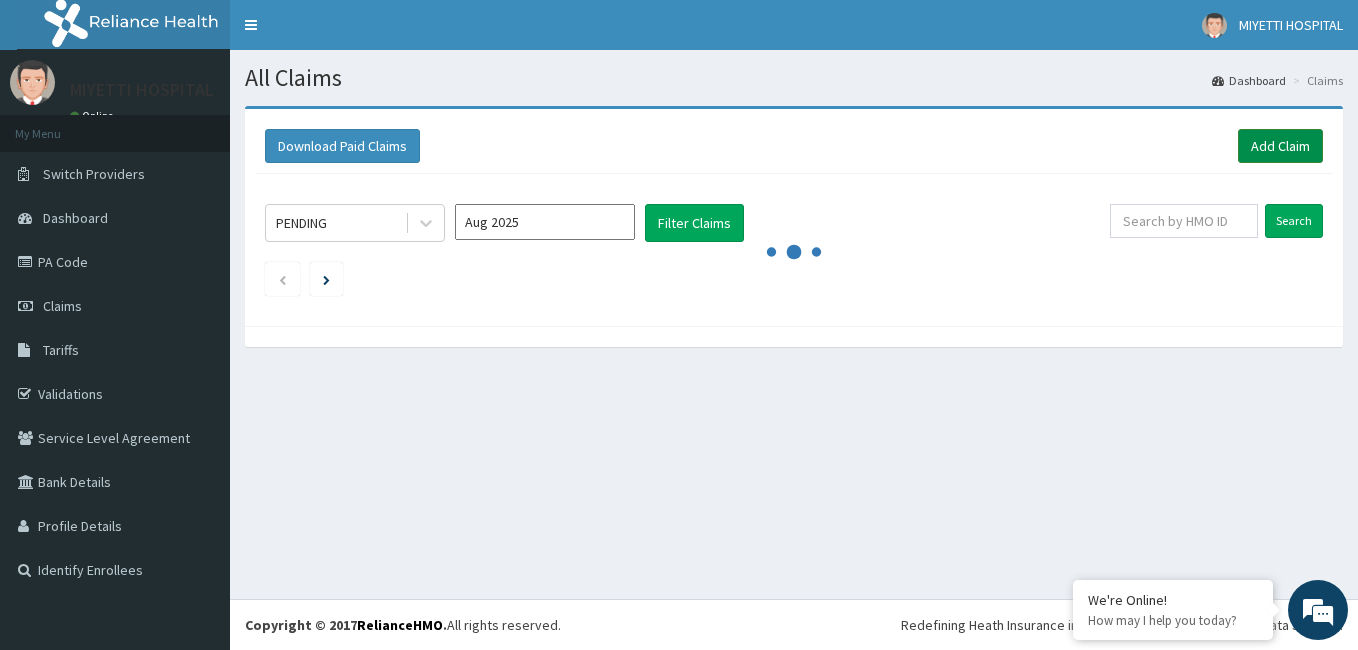 click on "Add Claim" at bounding box center [1280, 146] 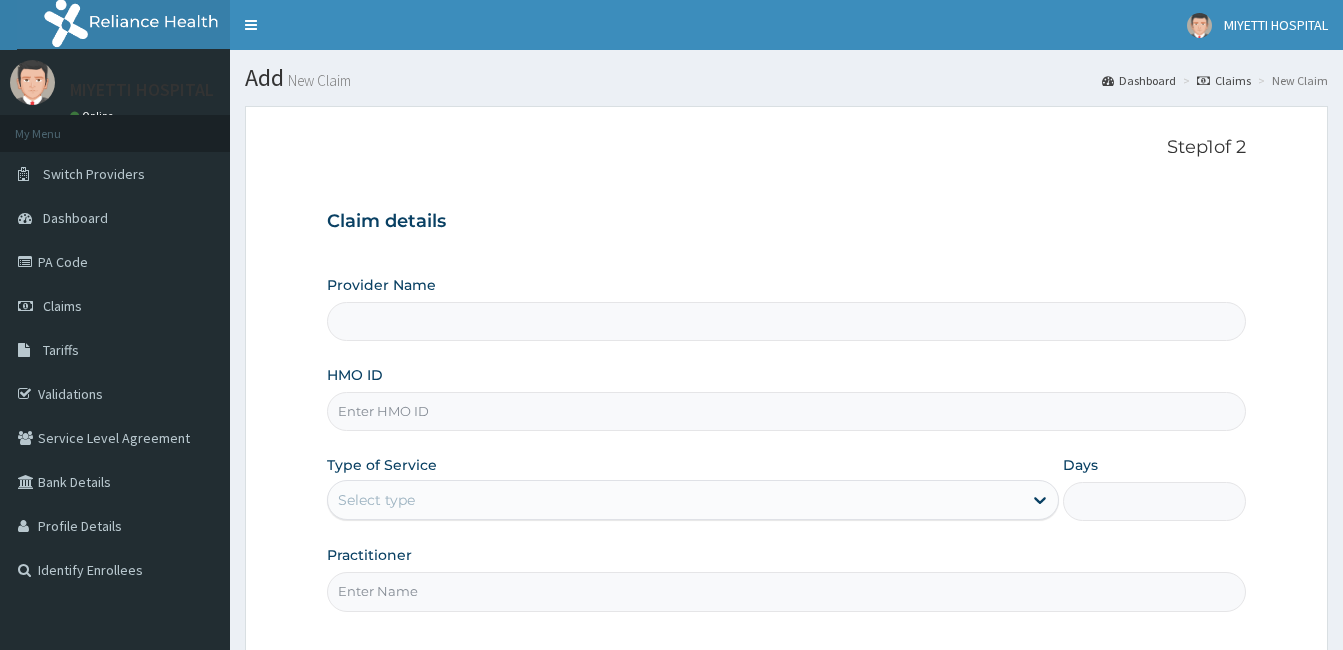 scroll, scrollTop: 0, scrollLeft: 0, axis: both 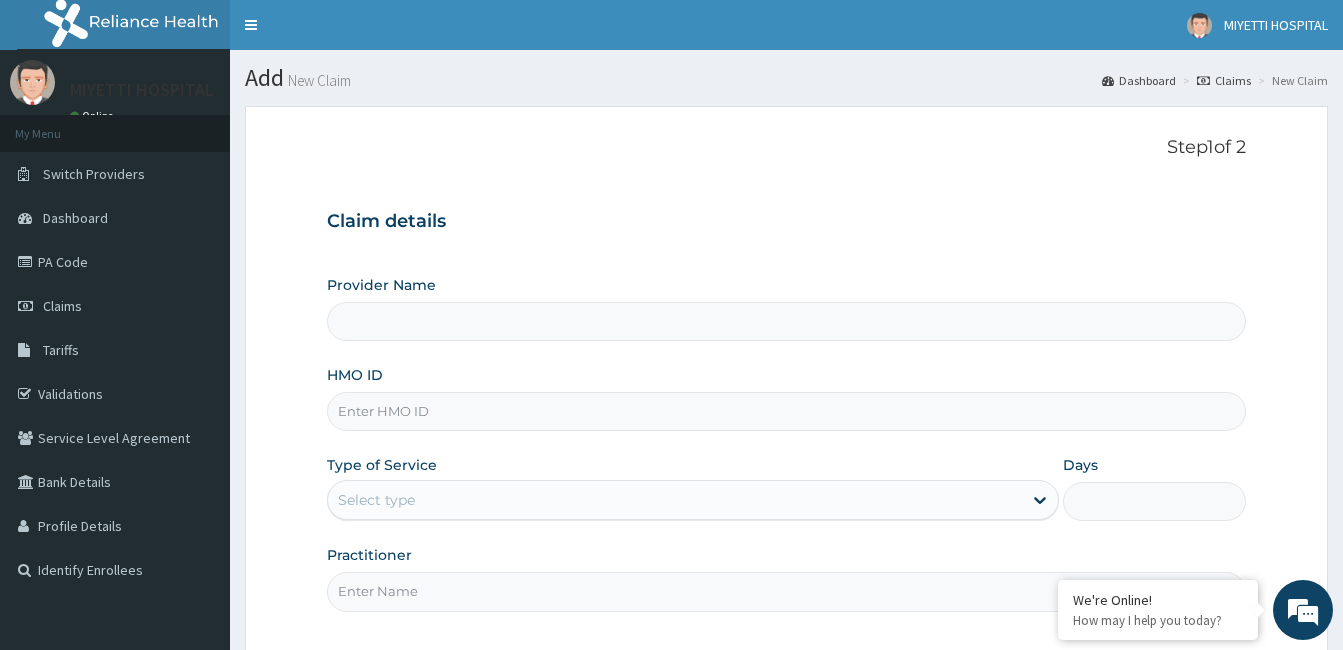 type on "MIYETTI HOSPITAL" 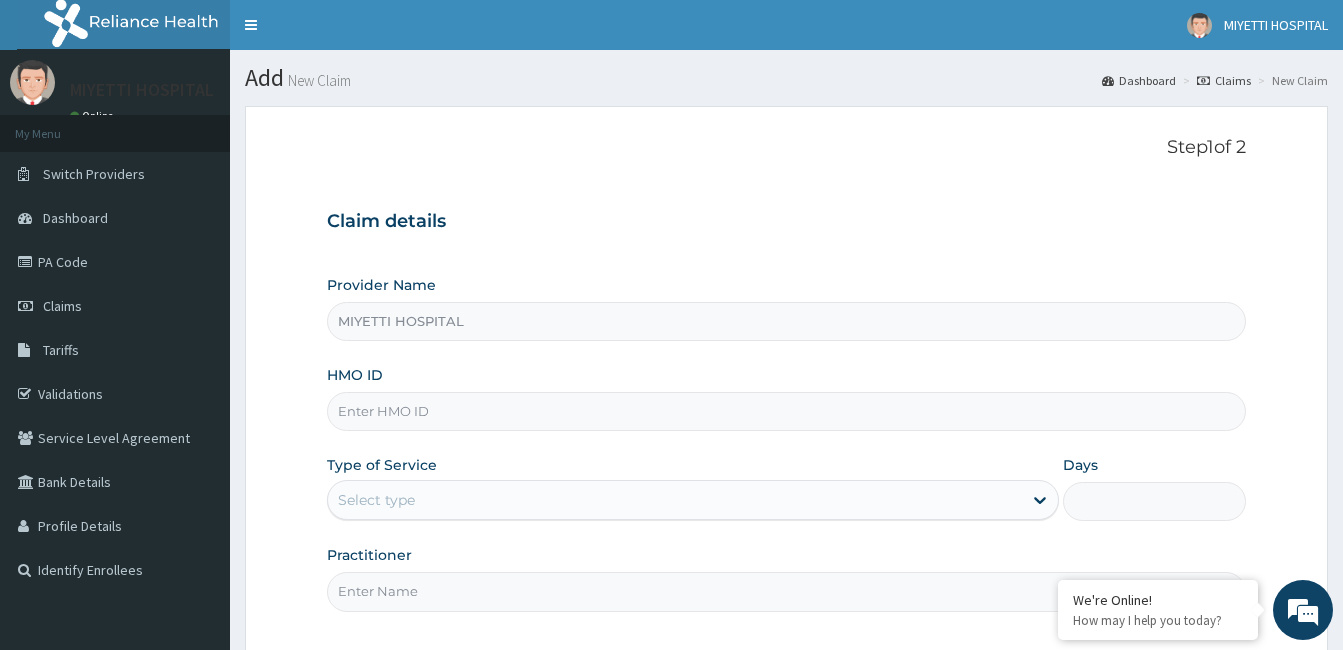 click on "HMO ID" at bounding box center (786, 411) 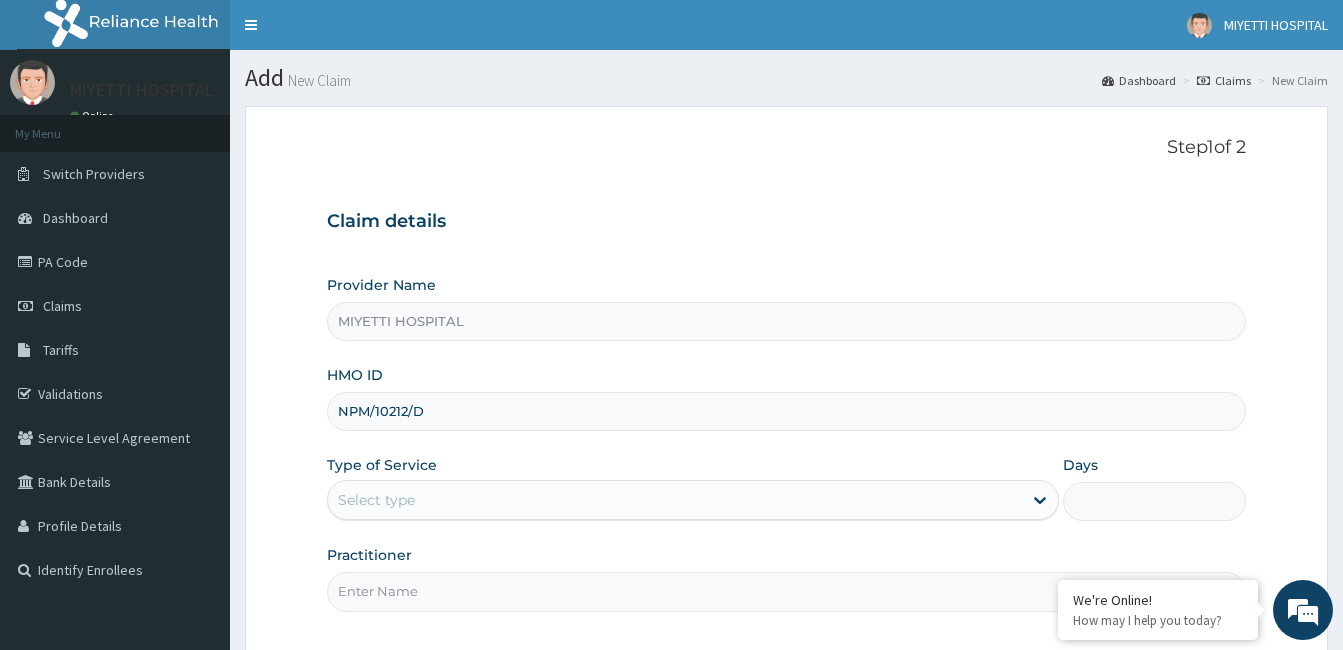 scroll, scrollTop: 0, scrollLeft: 0, axis: both 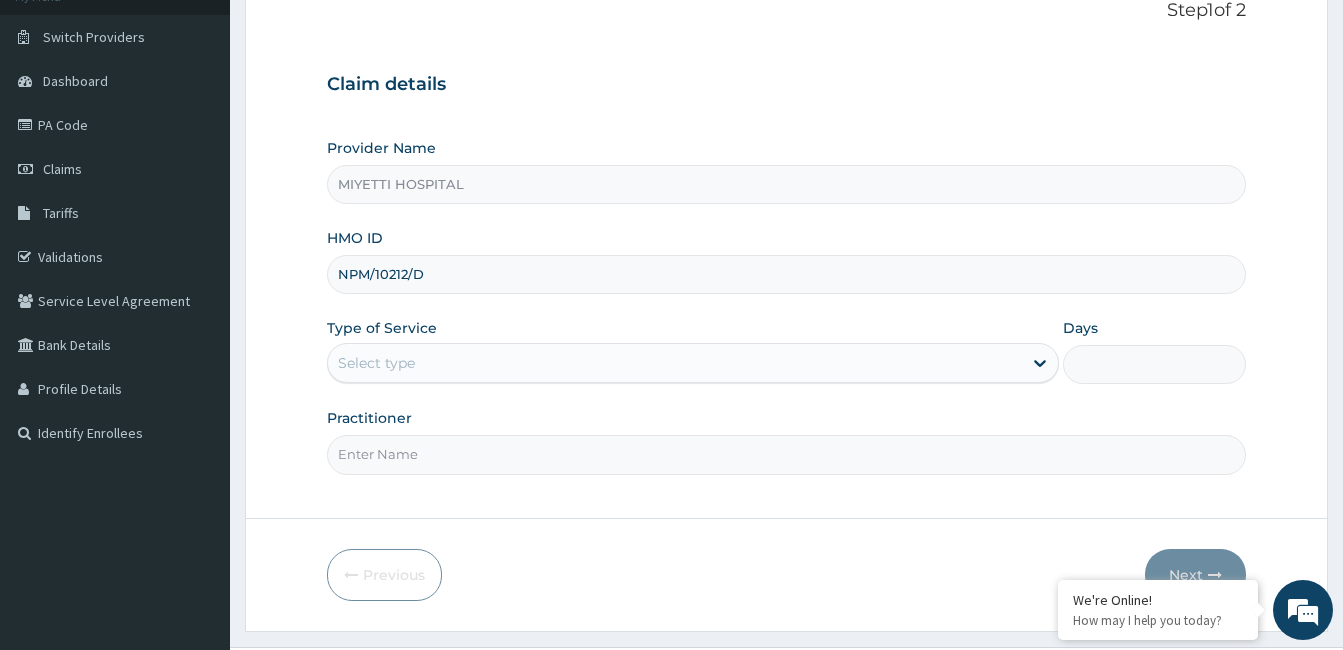 type on "NPM/10212/D" 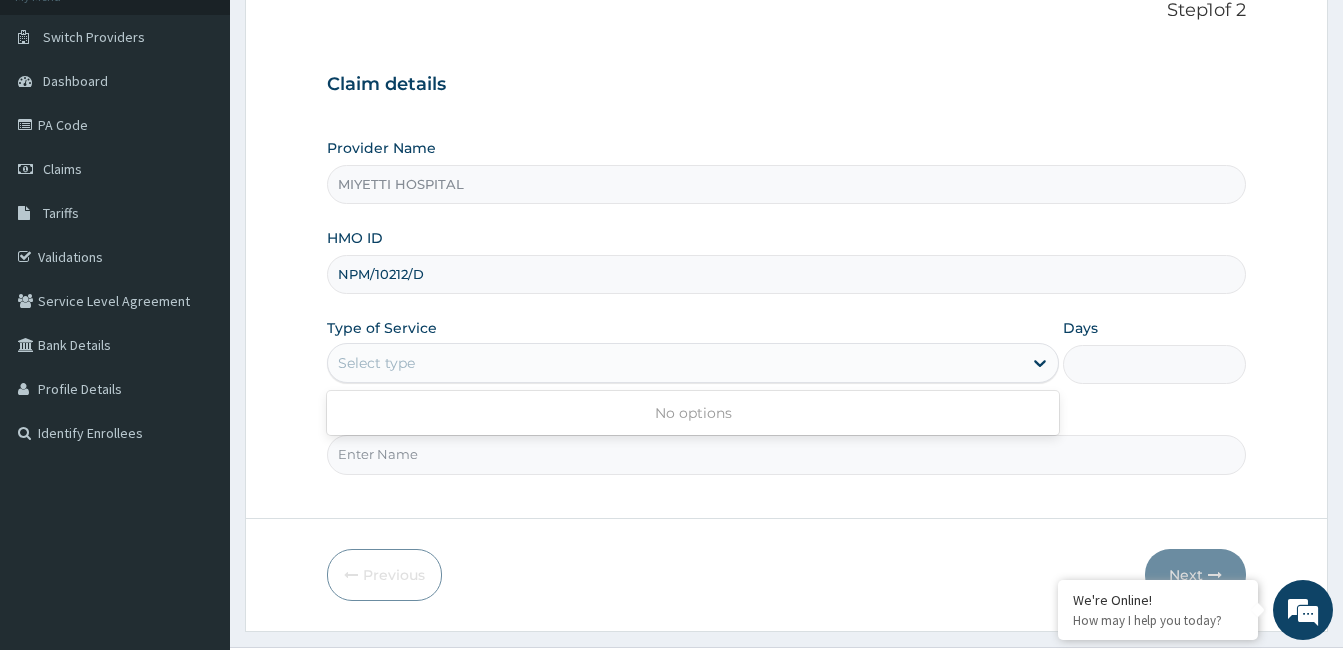 click on "Select type" at bounding box center [675, 363] 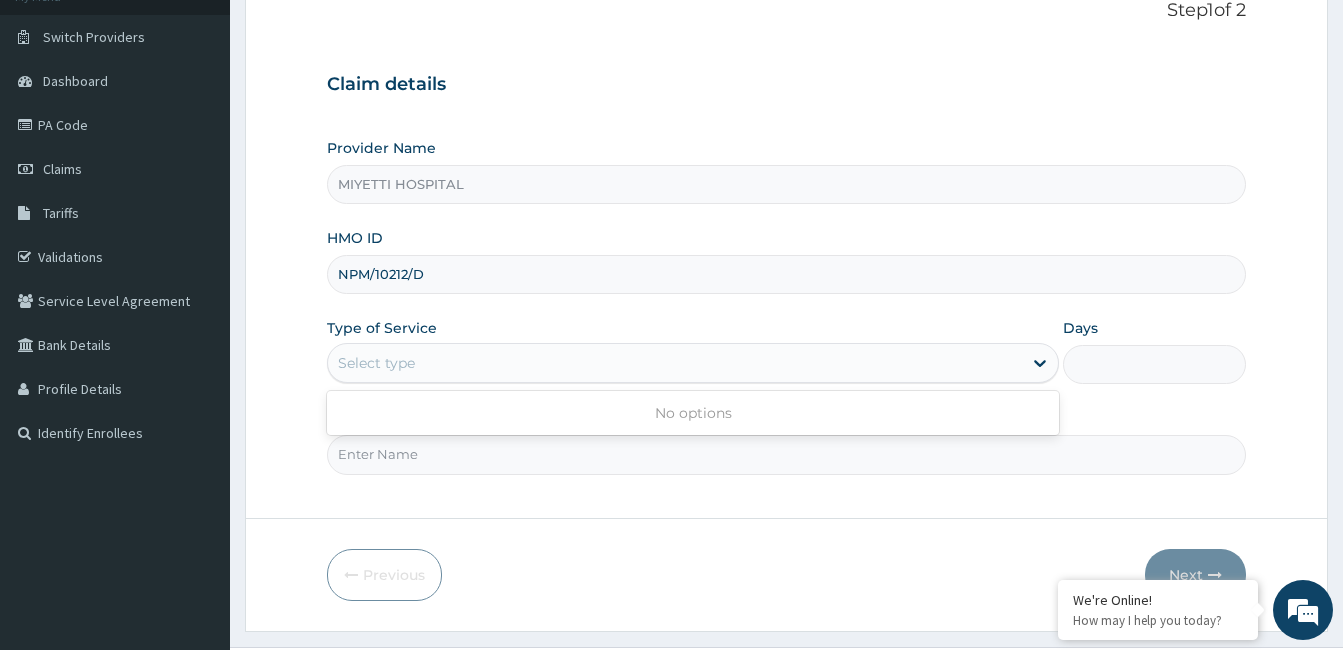 click on "Select type" at bounding box center [675, 363] 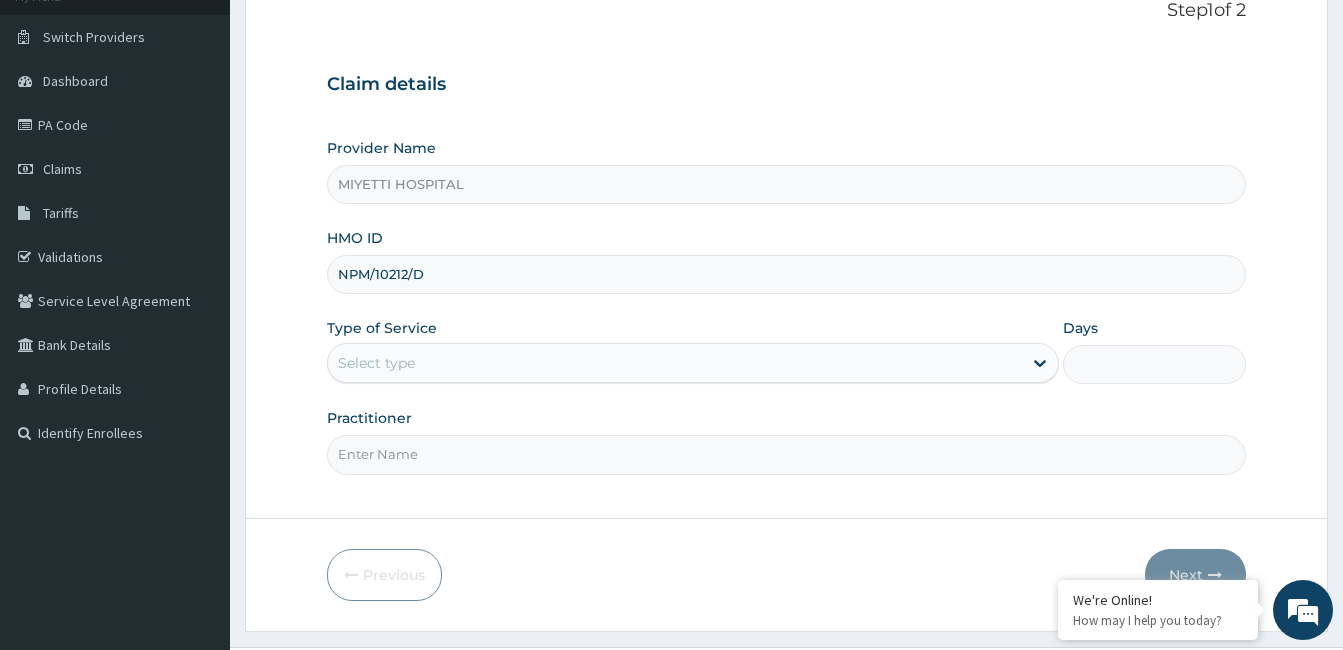 click on "Select type" at bounding box center (675, 363) 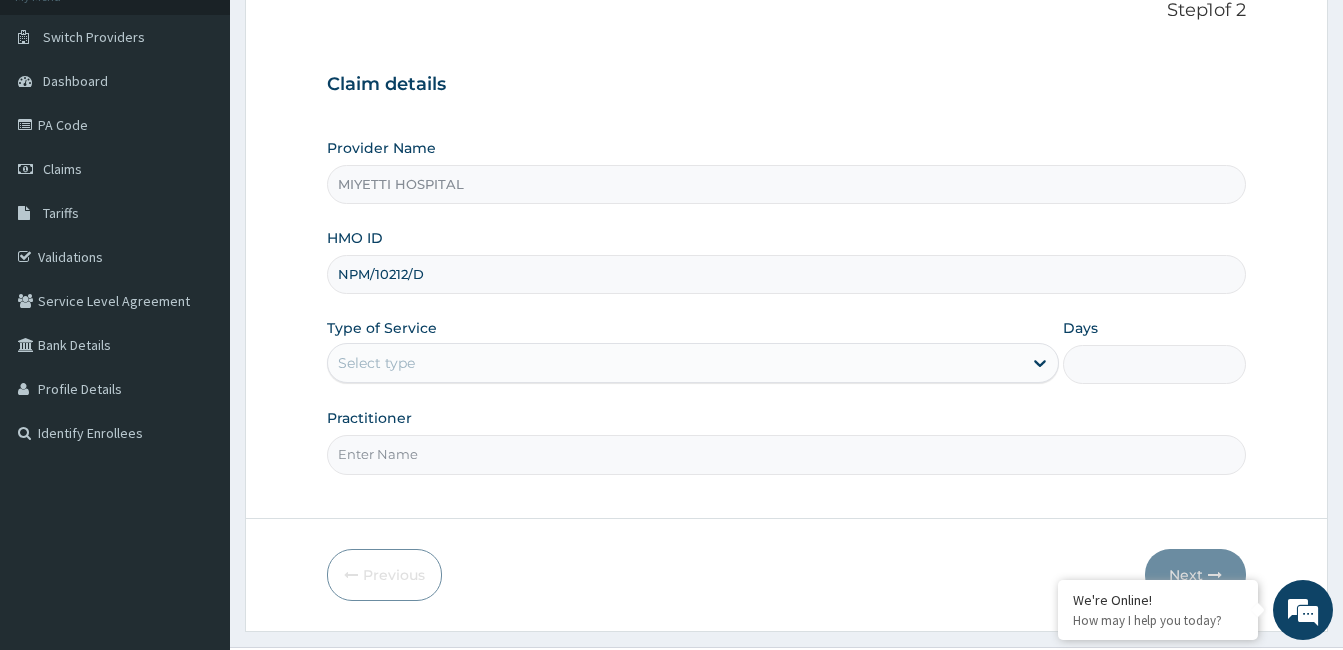 click on "Provider Name MIYETTI HOSPITAL HMO ID [NUMBER]/[NUMBER]/[NUMBER] Type of Service Select type Days Practitioner" at bounding box center (786, 306) 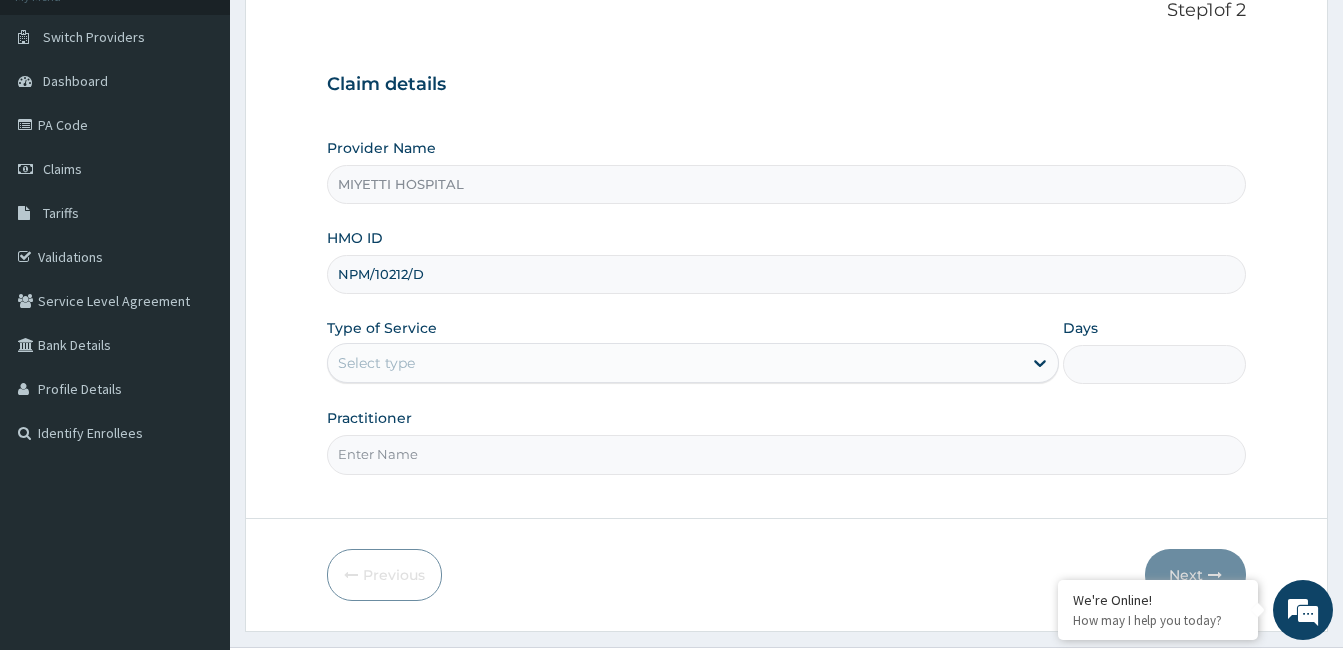 click on "Provider Name MIYETTI HOSPITAL HMO ID [NUMBER]/[NUMBER]/[NUMBER] Type of Service Select type Days Practitioner" at bounding box center [786, 306] 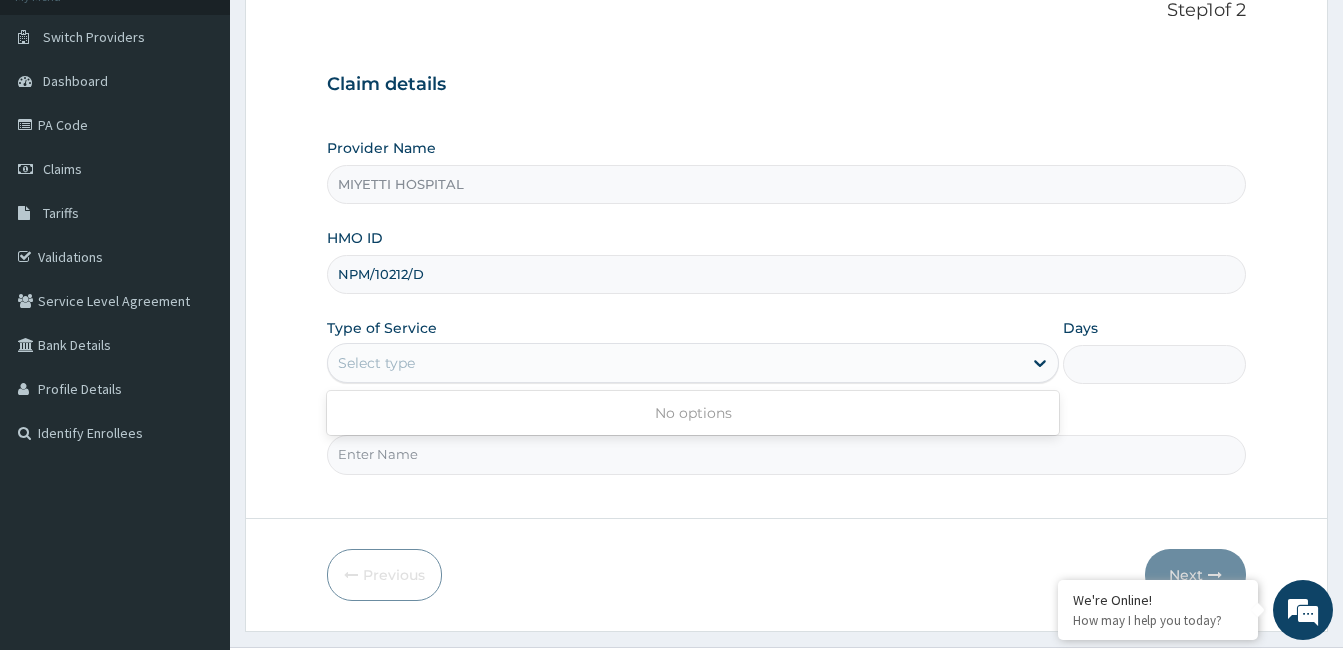 click on "Select type" at bounding box center (675, 363) 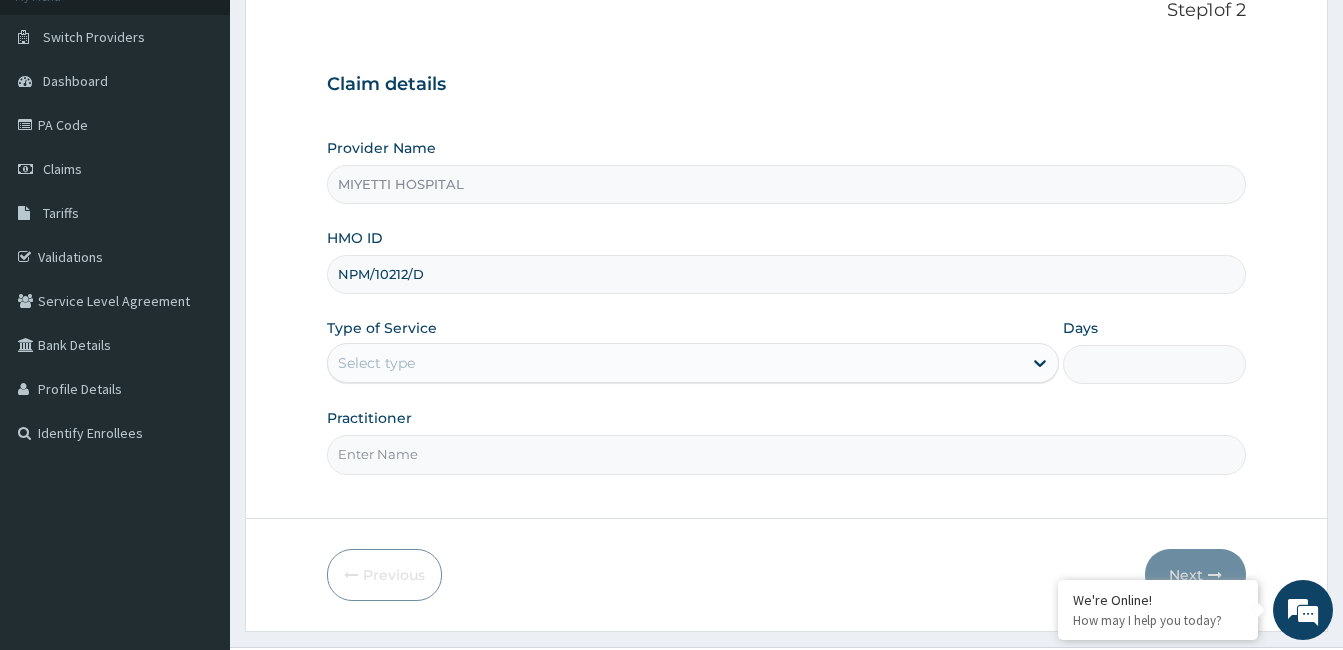 click on "Select type" at bounding box center (675, 363) 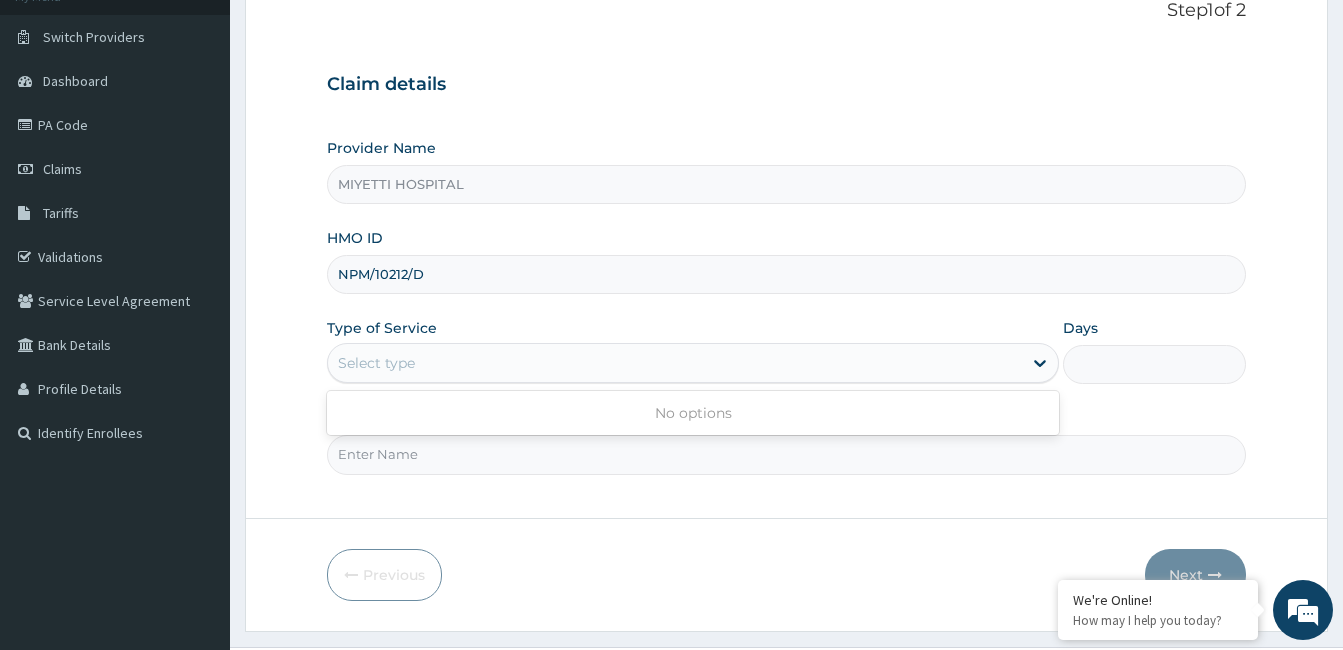 click on "Select type" at bounding box center (675, 363) 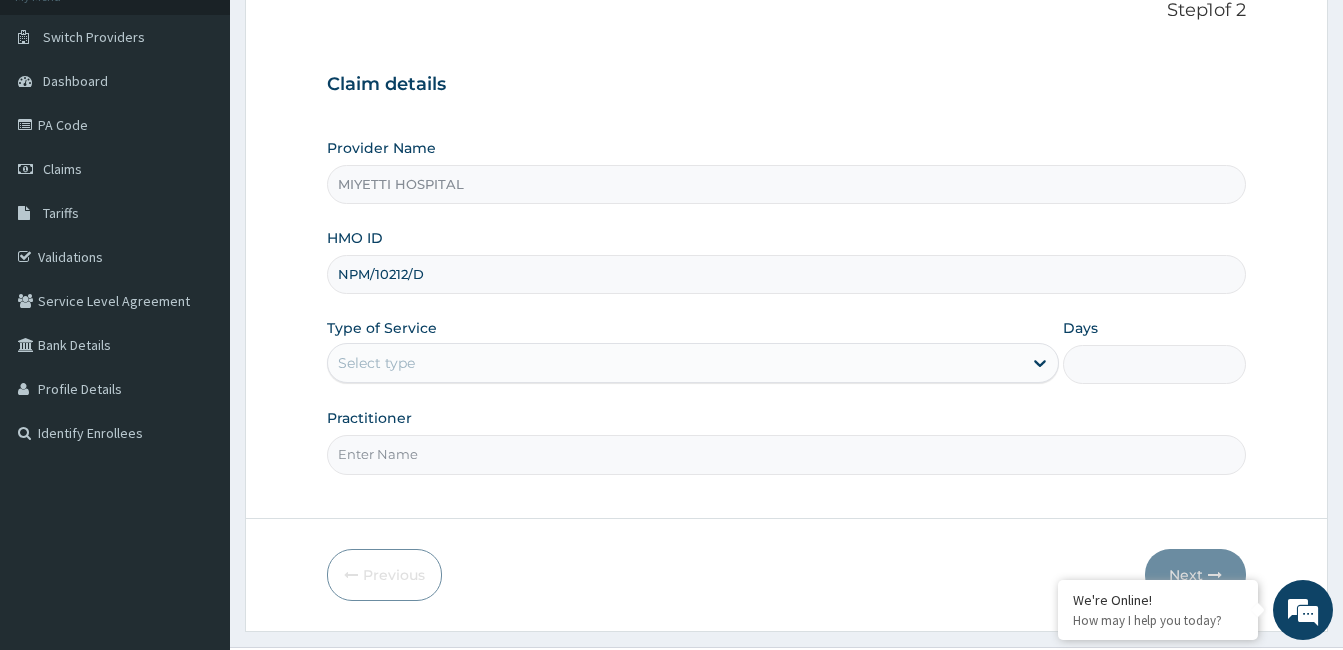 click on "Select type" at bounding box center [675, 363] 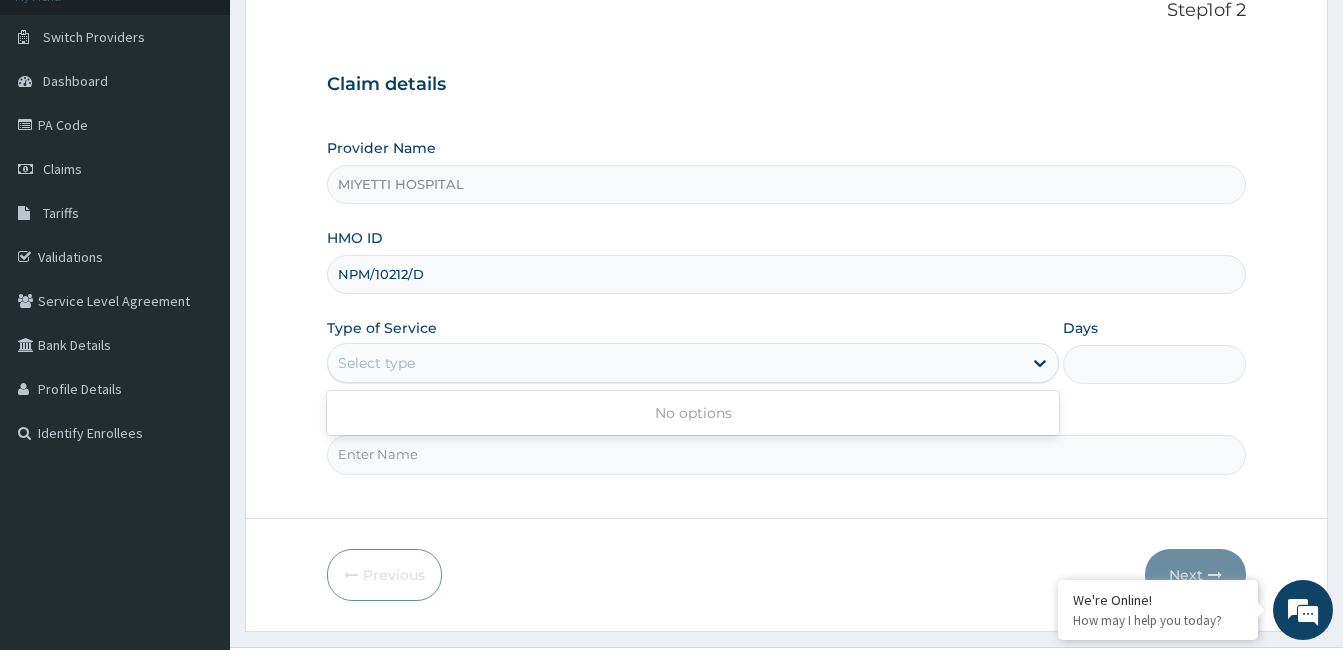 click on "Select type" at bounding box center [675, 363] 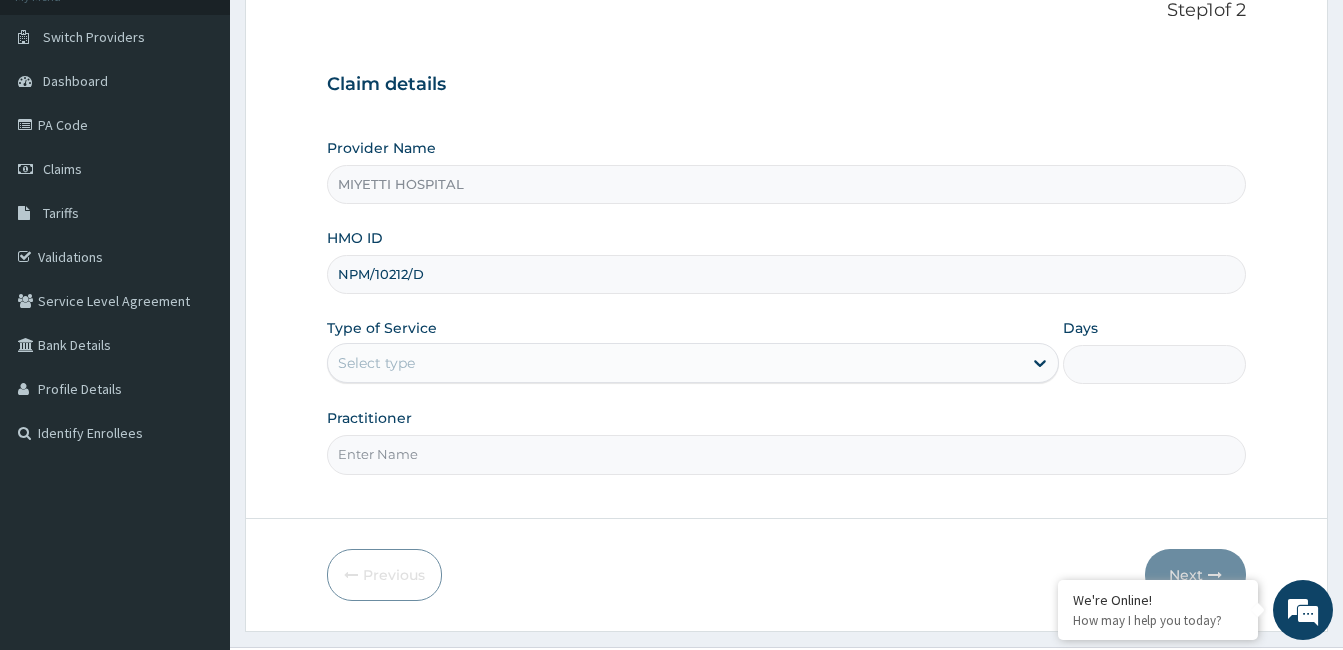 click on "Practitioner" at bounding box center [786, 454] 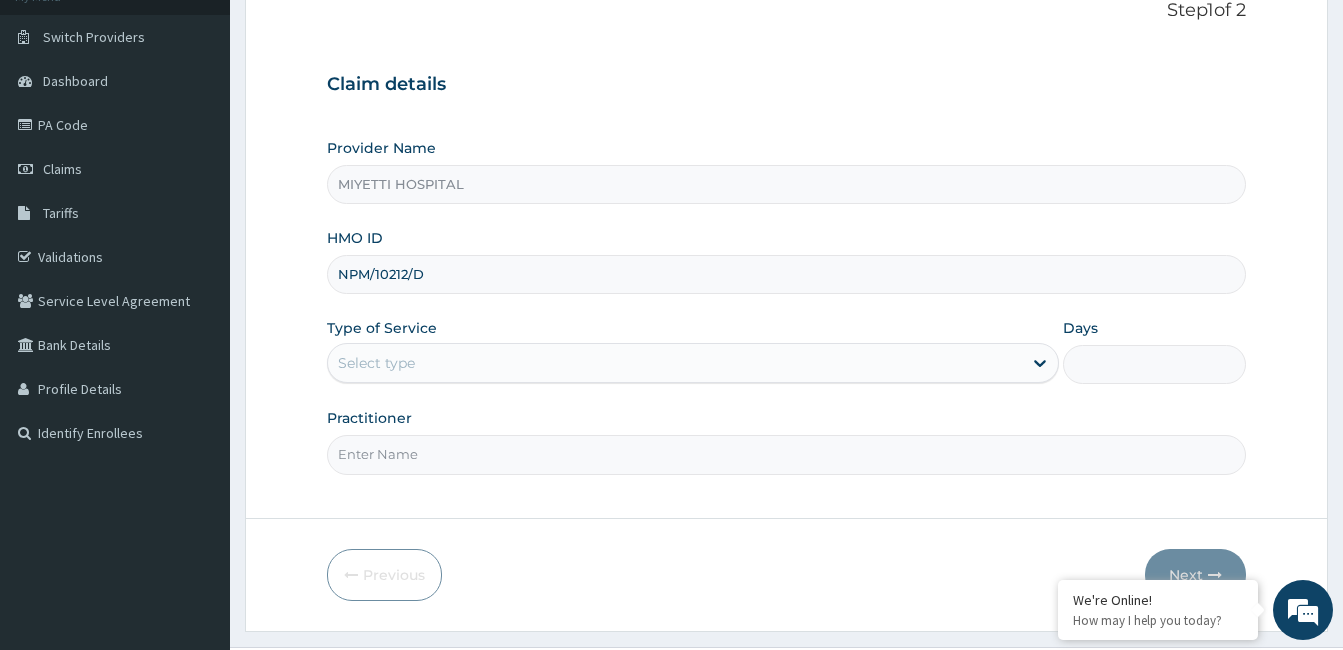 click on "Practitioner" at bounding box center [786, 454] 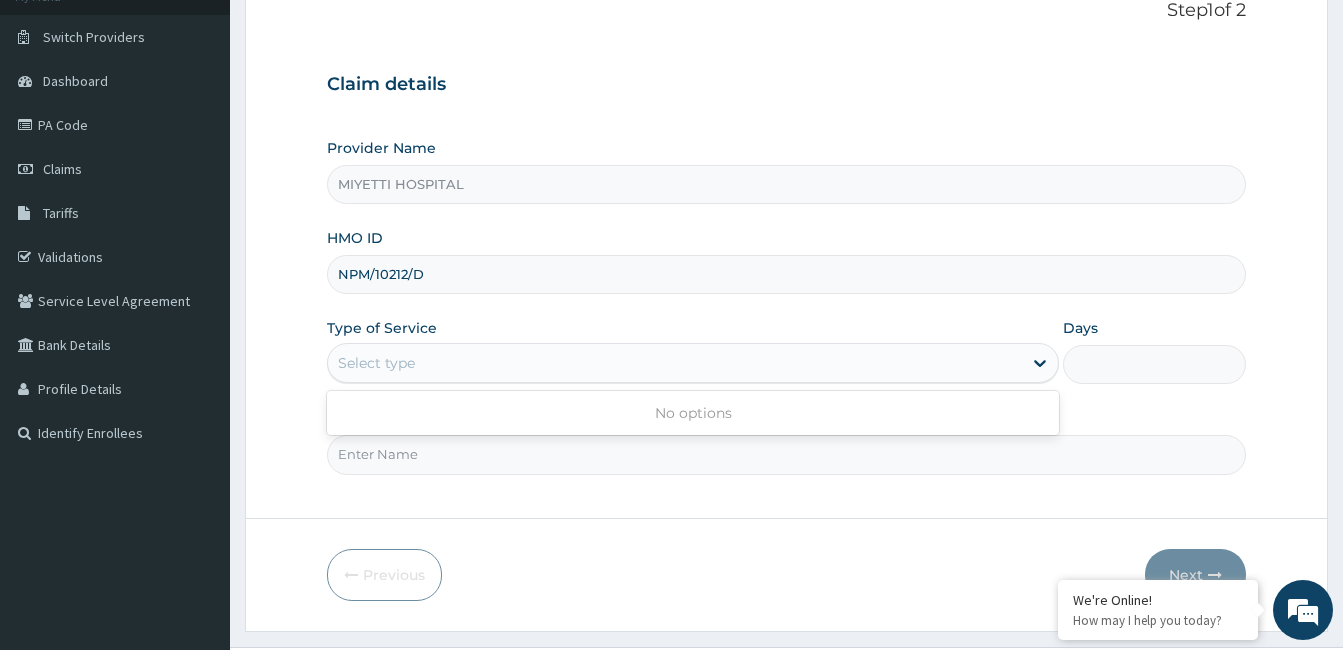 click on "Select type" at bounding box center (675, 363) 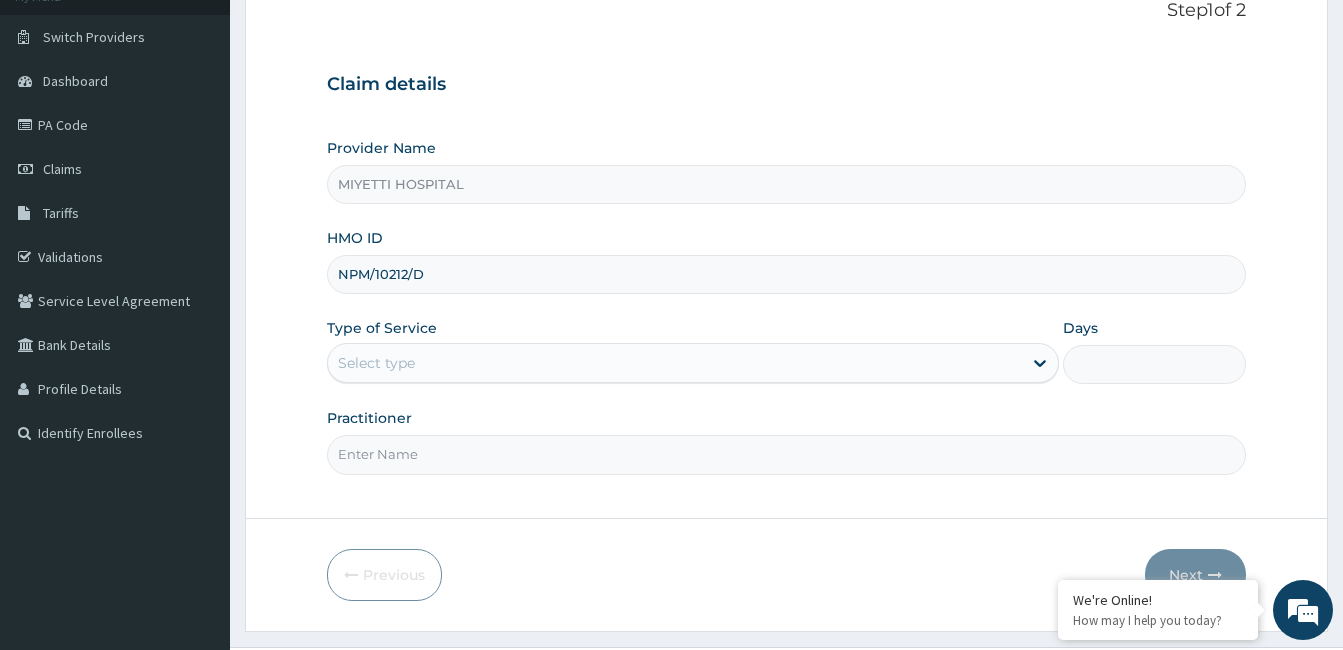 click on "Select type" at bounding box center [675, 363] 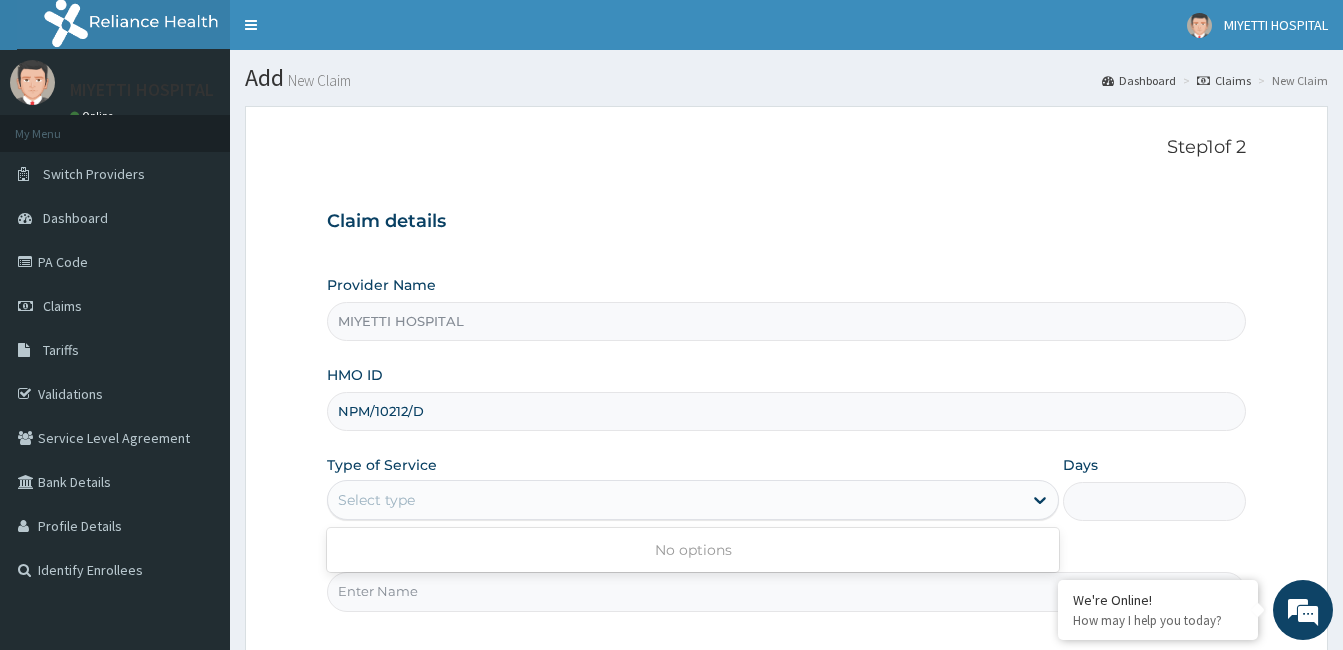 click on "Select type" at bounding box center [675, 500] 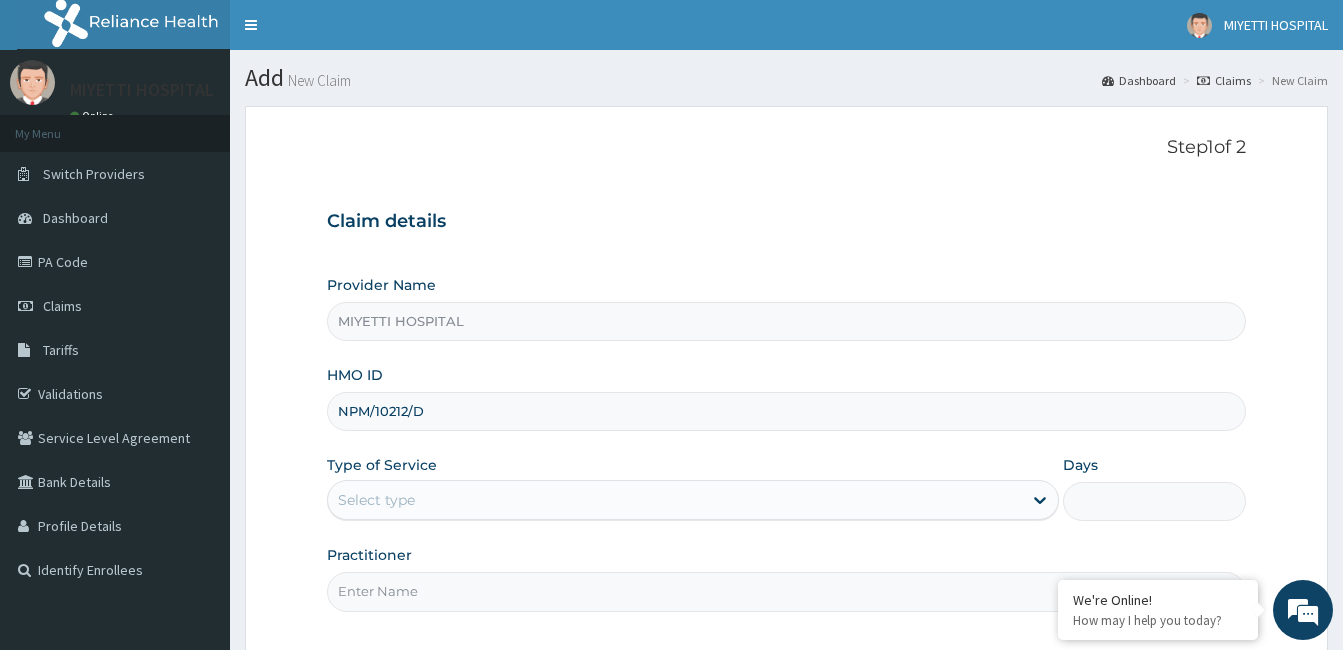 drag, startPoint x: 438, startPoint y: 410, endPoint x: 314, endPoint y: 410, distance: 124 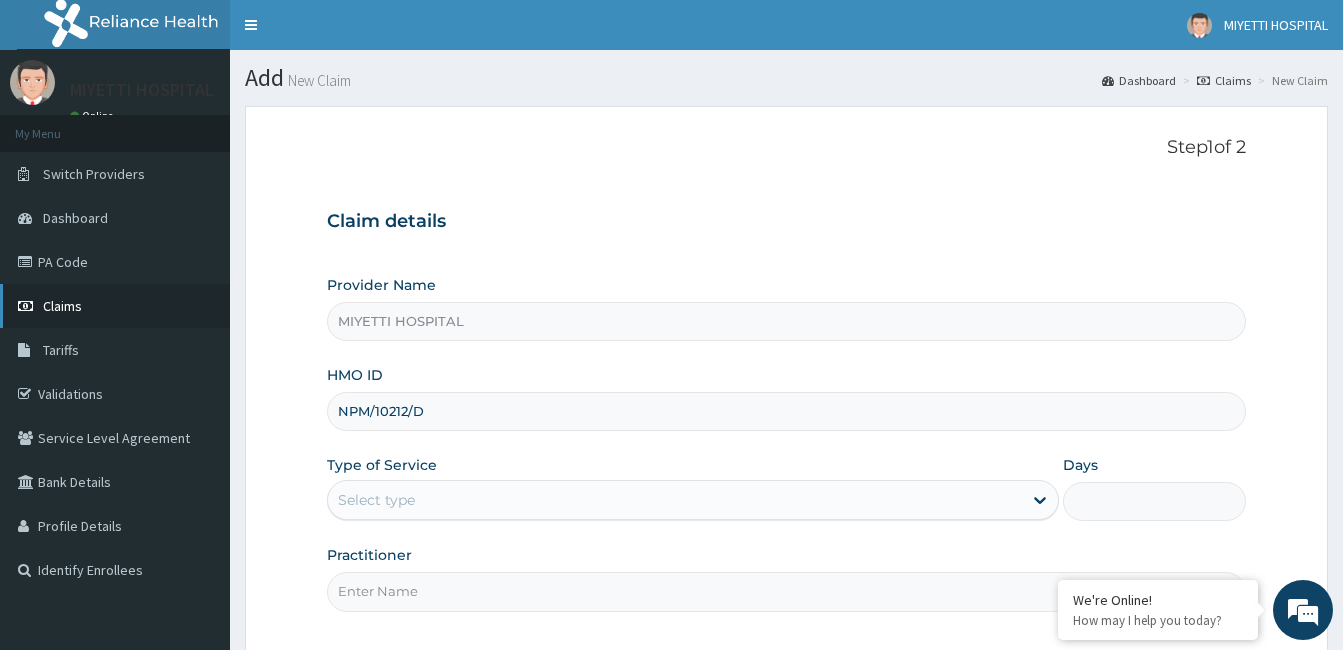 click on "Claims" at bounding box center (62, 306) 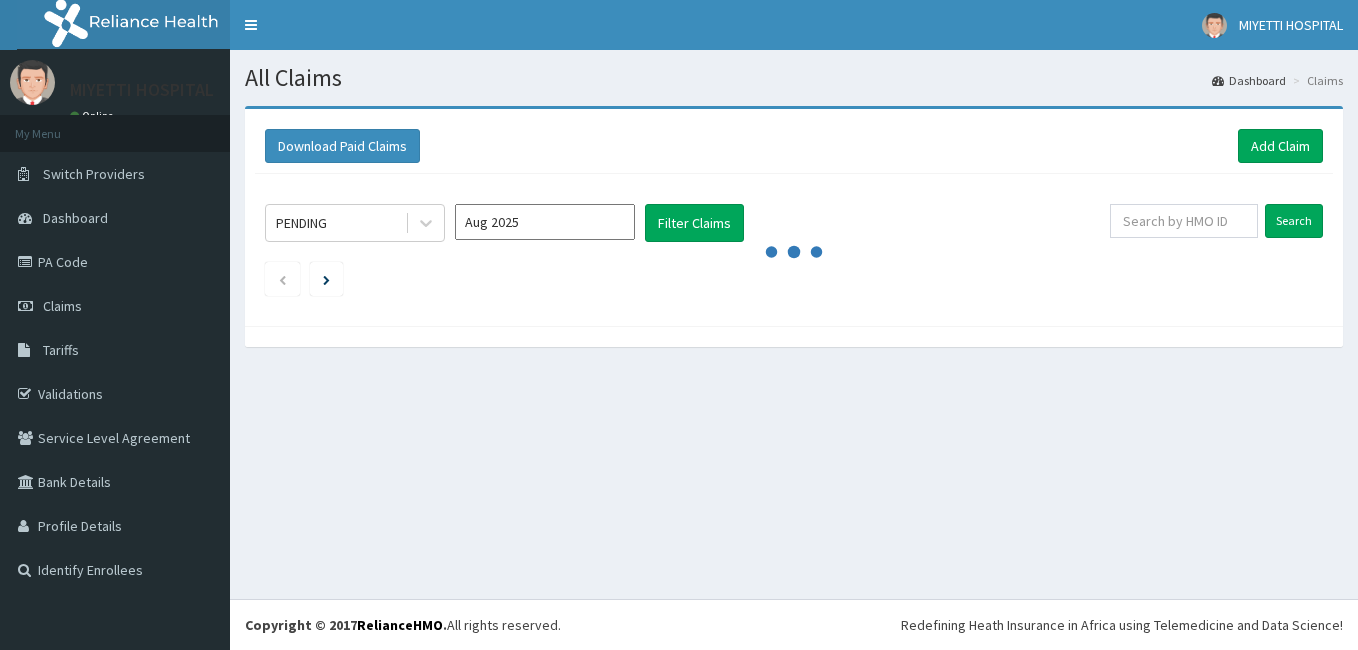 scroll, scrollTop: 0, scrollLeft: 0, axis: both 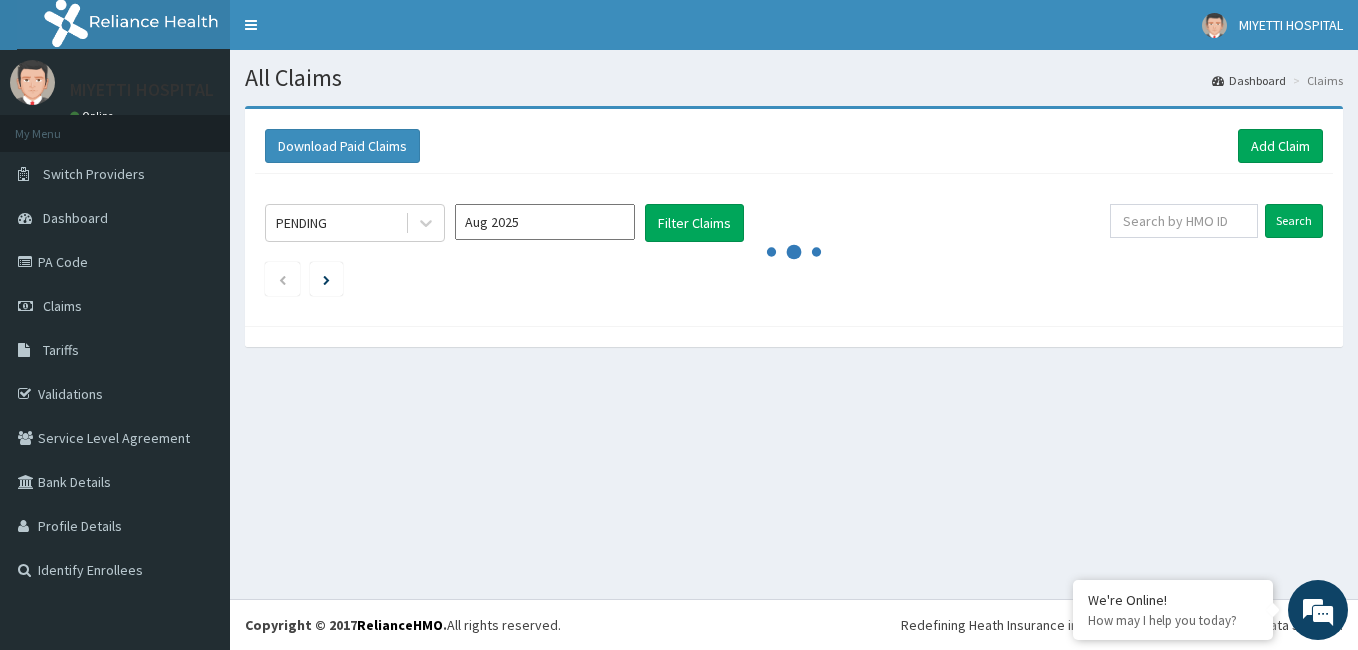 click at bounding box center [794, 279] 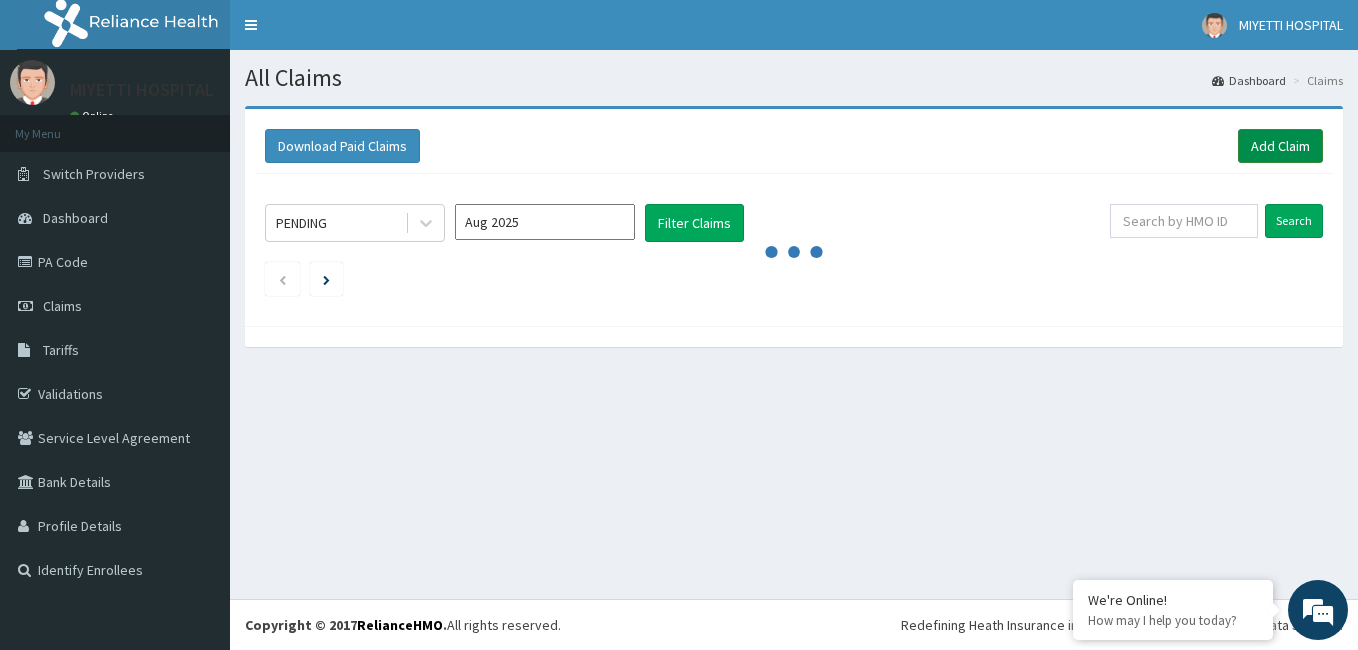 click on "Add Claim" at bounding box center (1280, 146) 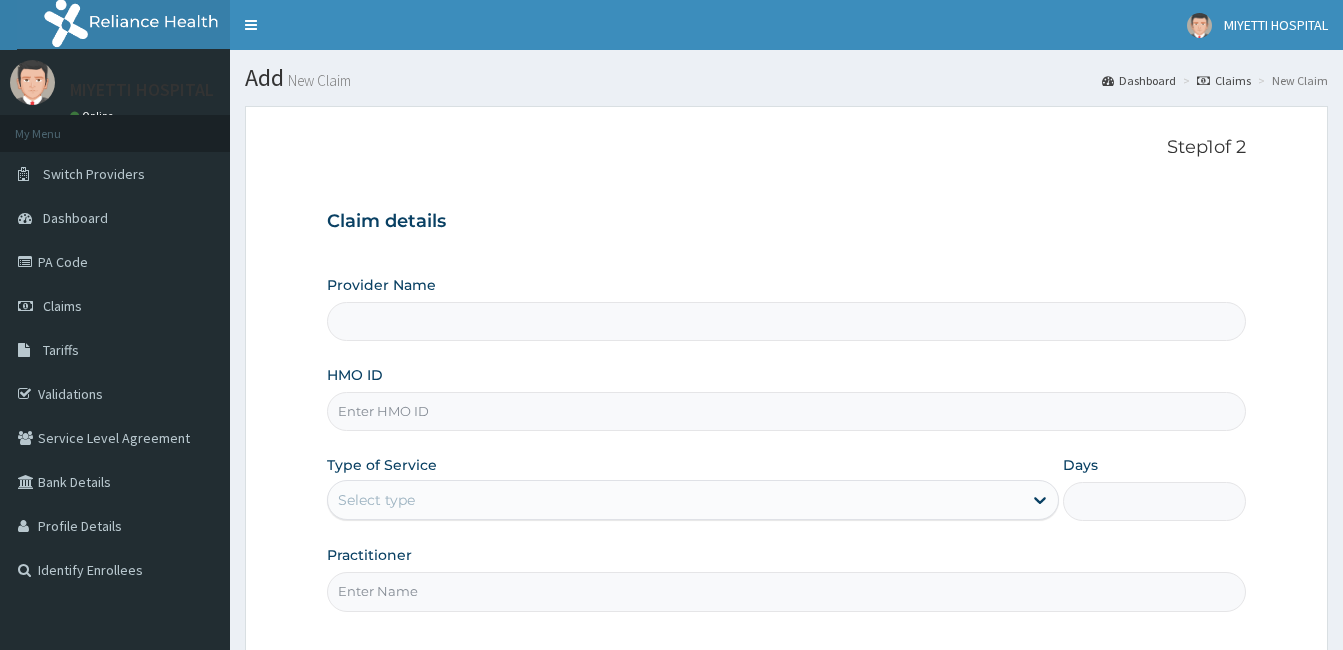 scroll, scrollTop: 0, scrollLeft: 0, axis: both 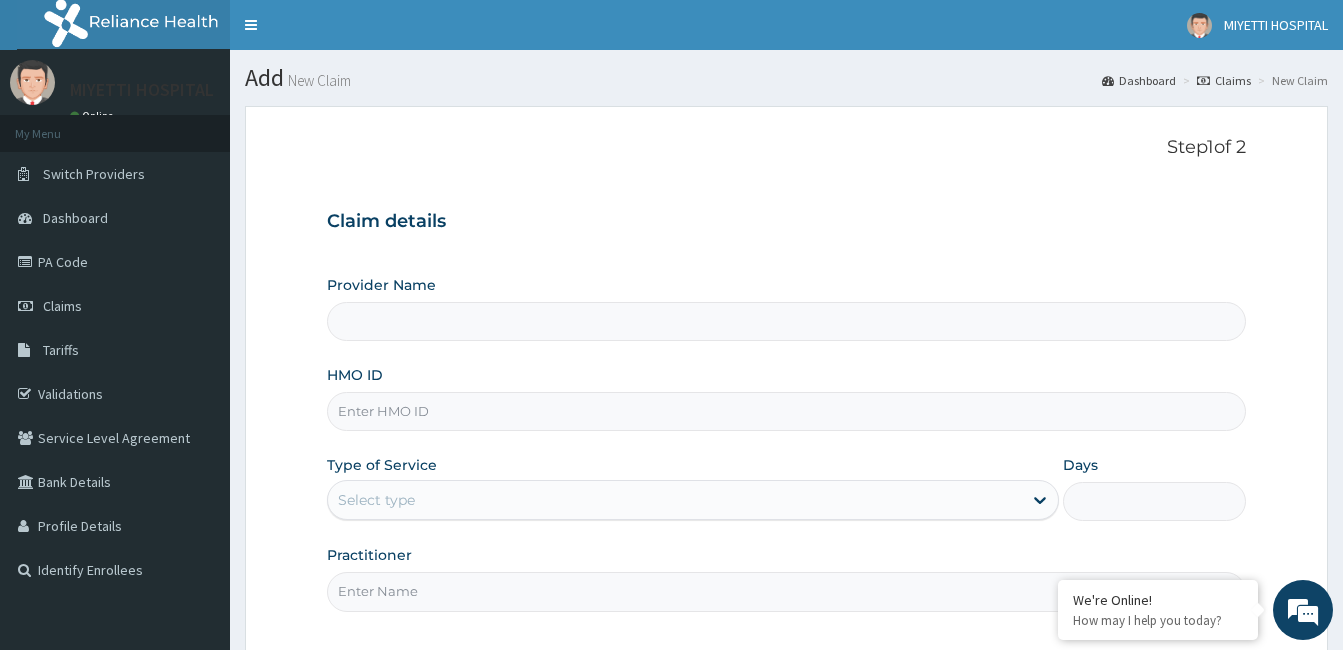 click on "HMO ID" at bounding box center [786, 411] 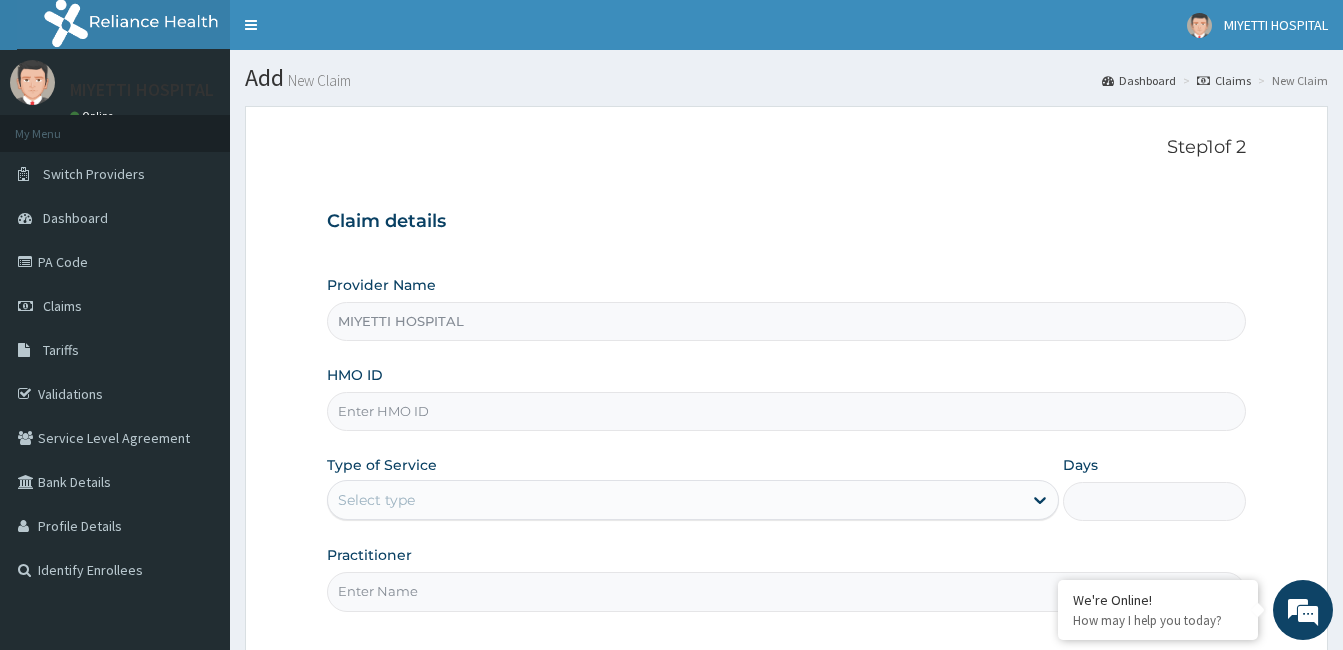 paste on "NPM/10212/D" 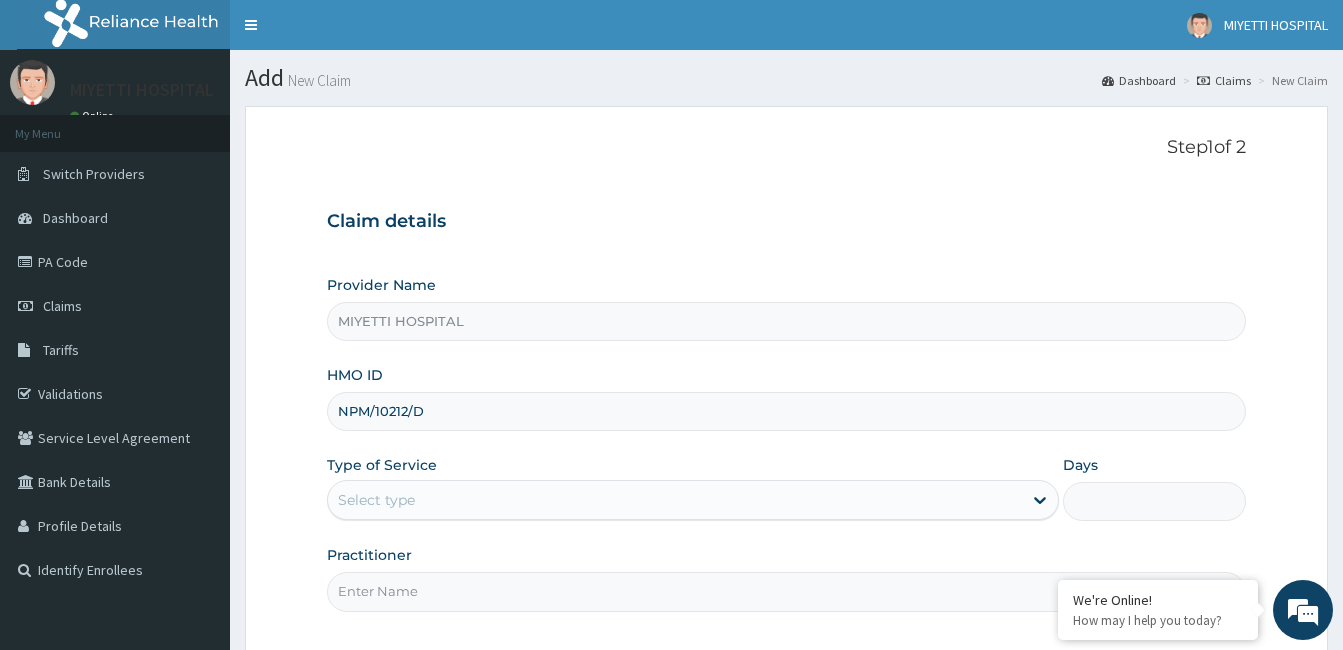 type on "NPM/10212/D" 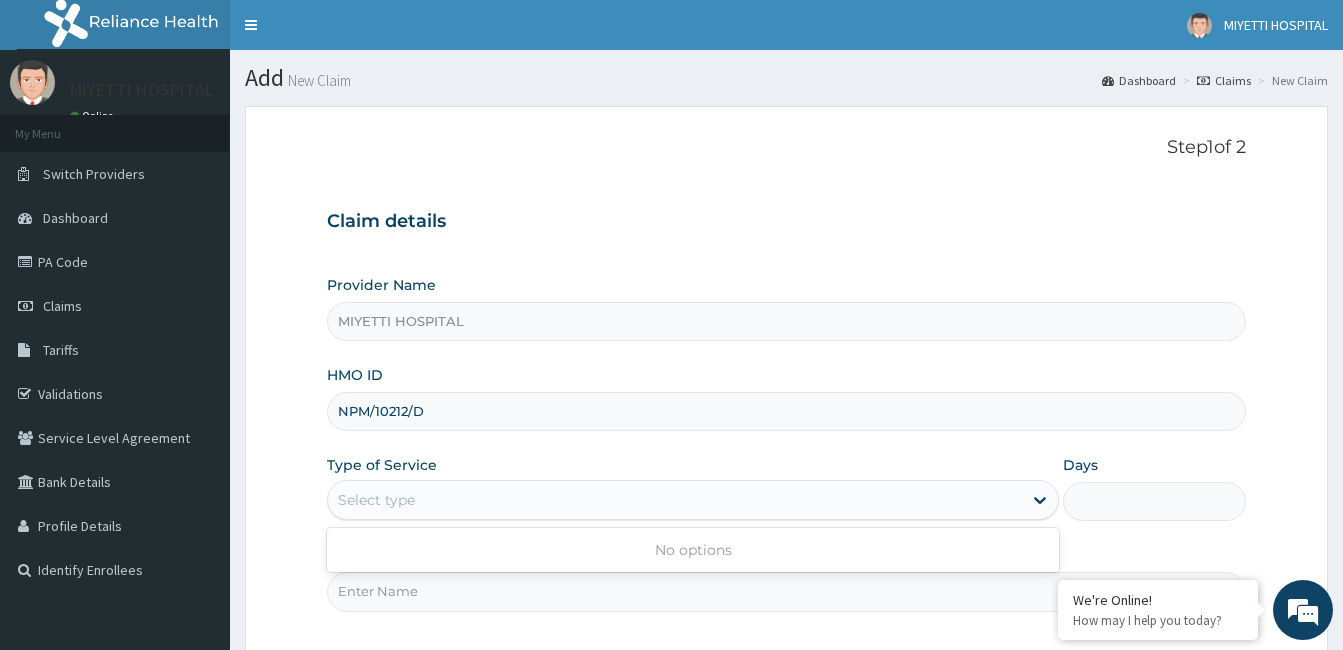 click on "Select type" at bounding box center [675, 500] 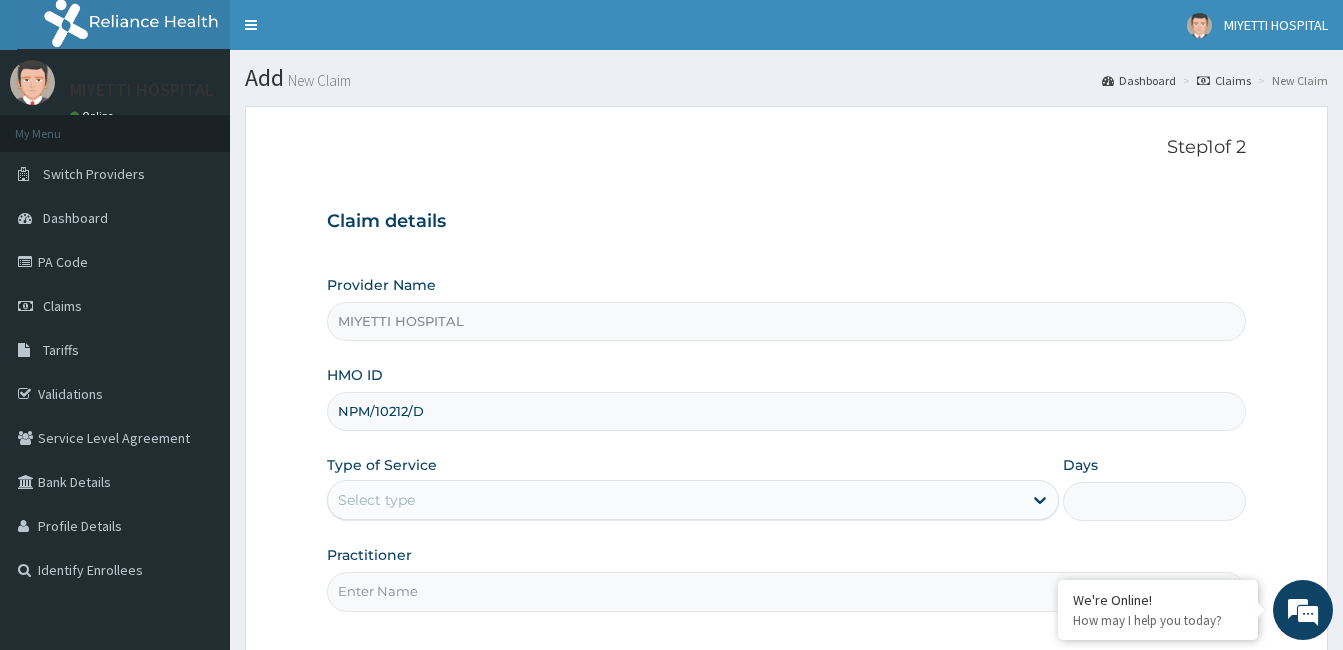 scroll, scrollTop: 0, scrollLeft: 0, axis: both 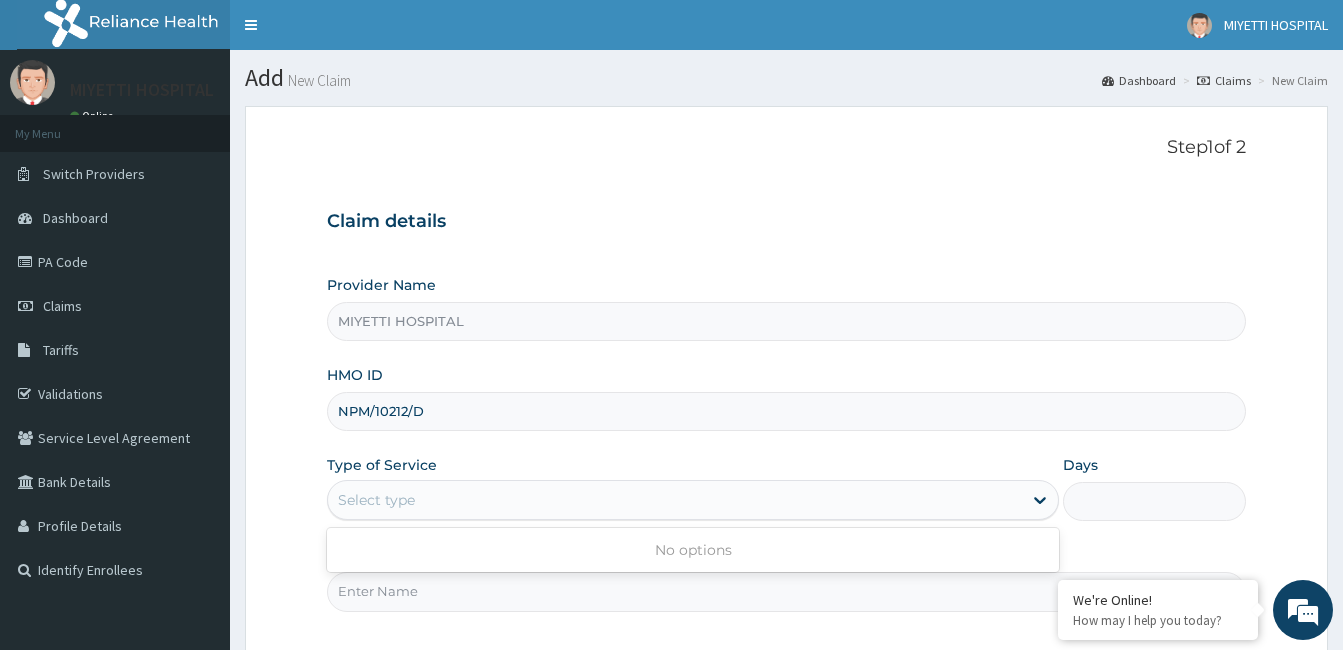 click on "Select type" at bounding box center (675, 500) 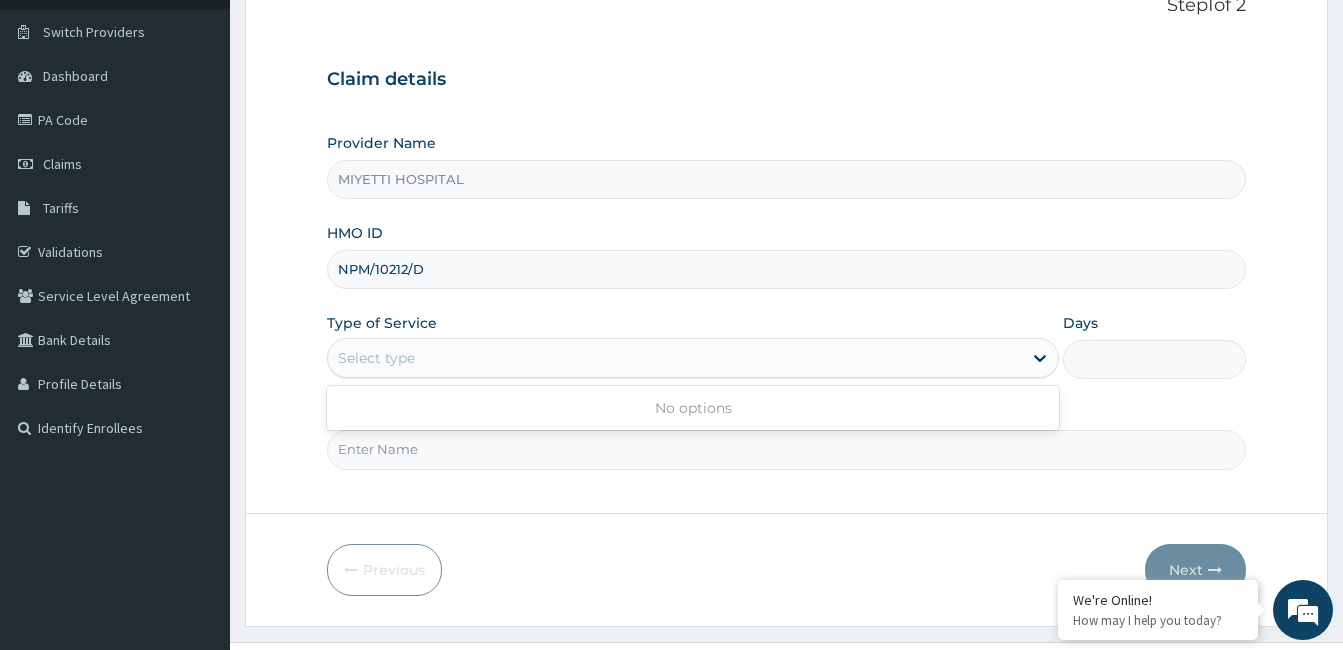scroll, scrollTop: 130, scrollLeft: 0, axis: vertical 